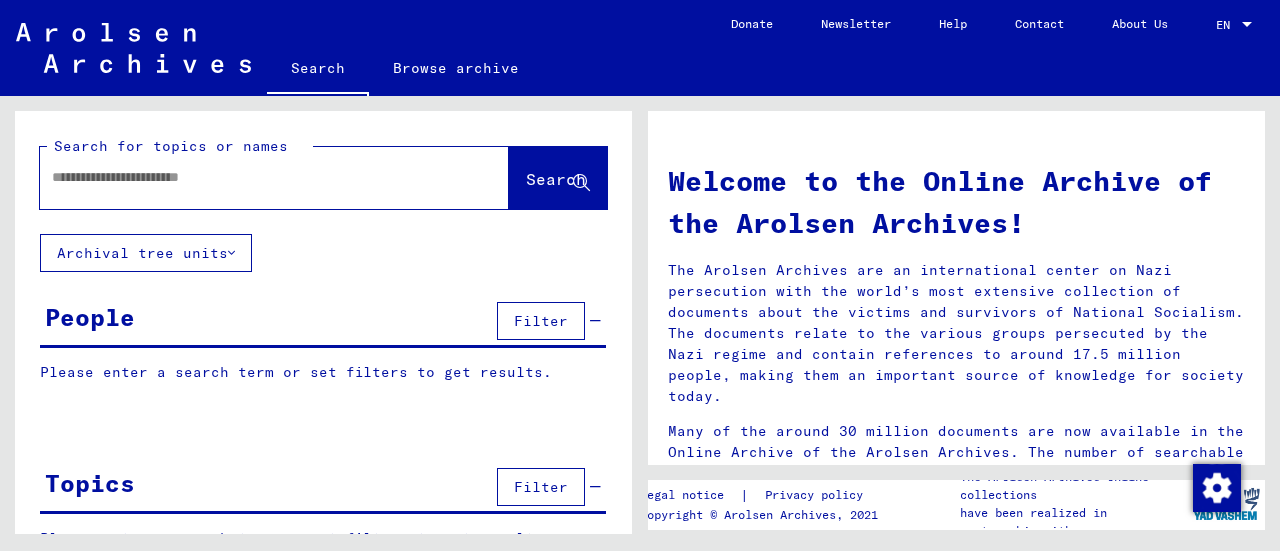 scroll, scrollTop: 0, scrollLeft: 0, axis: both 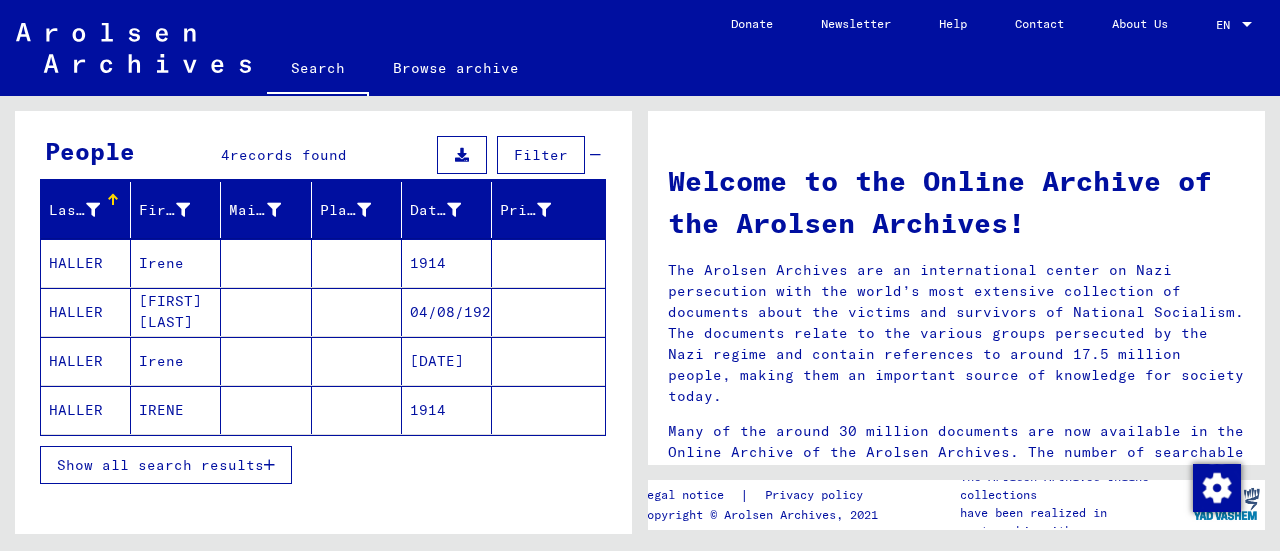 click on "Show all search results" at bounding box center (160, 465) 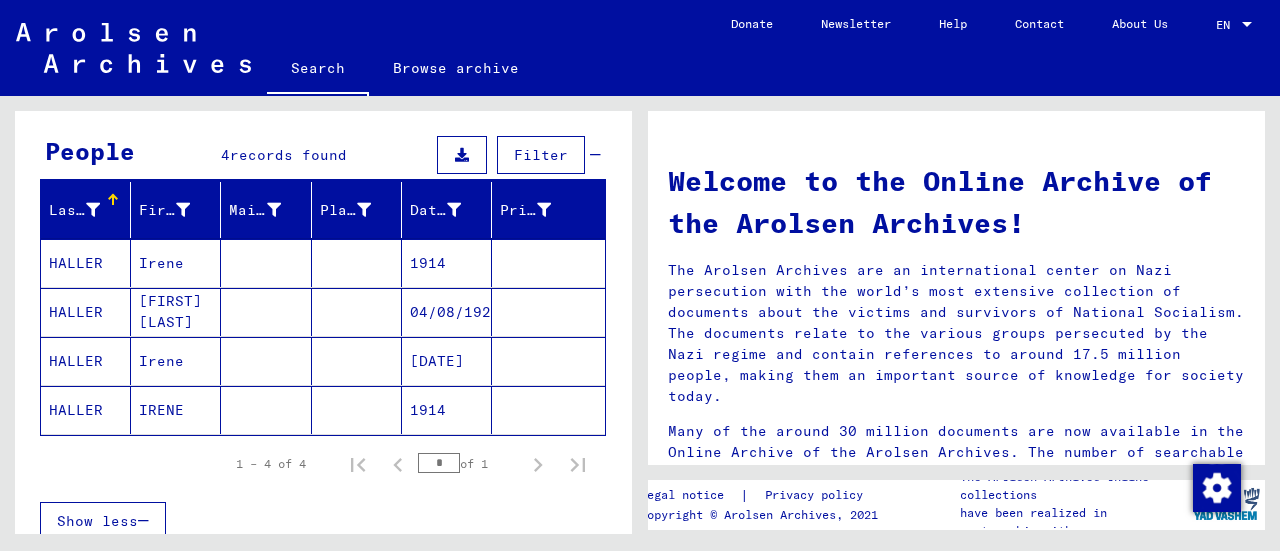 click on "Irene" at bounding box center [176, 312] 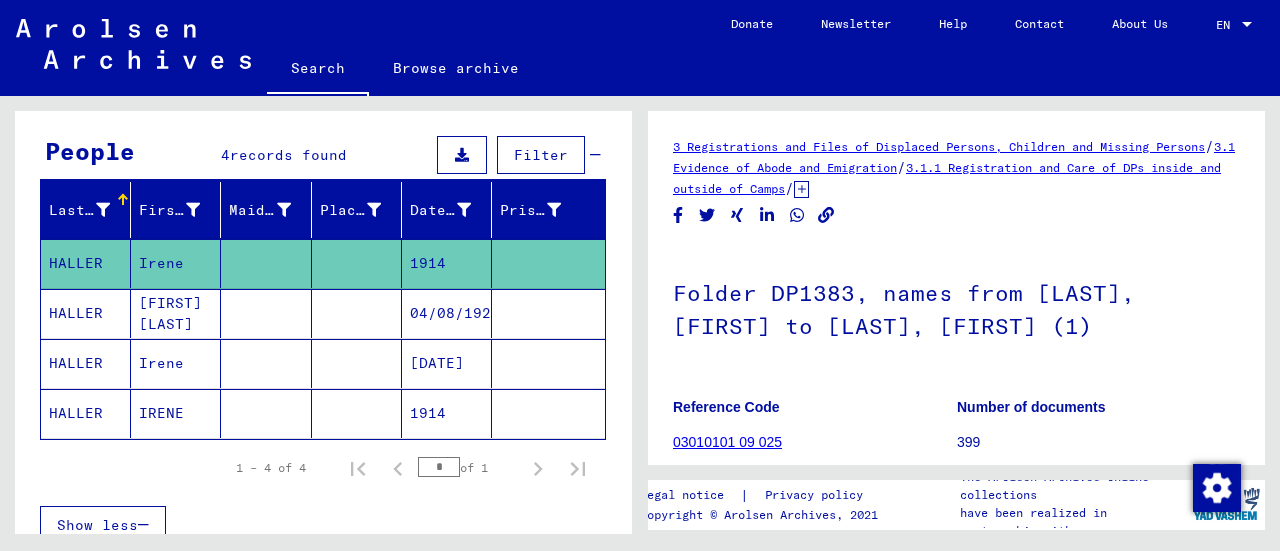 scroll, scrollTop: 0, scrollLeft: 0, axis: both 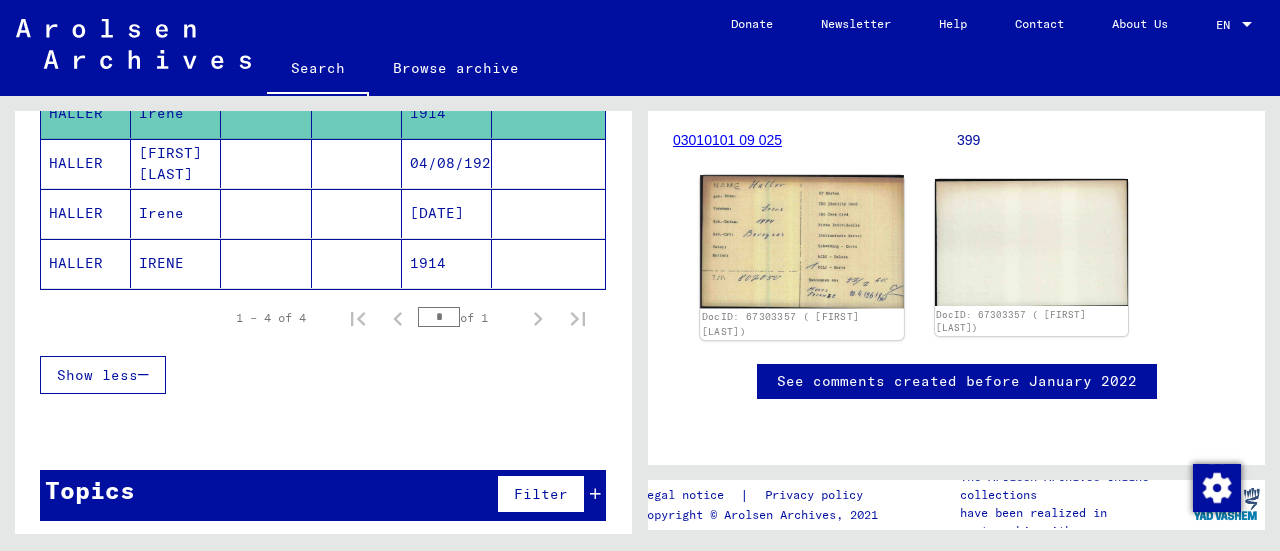 click 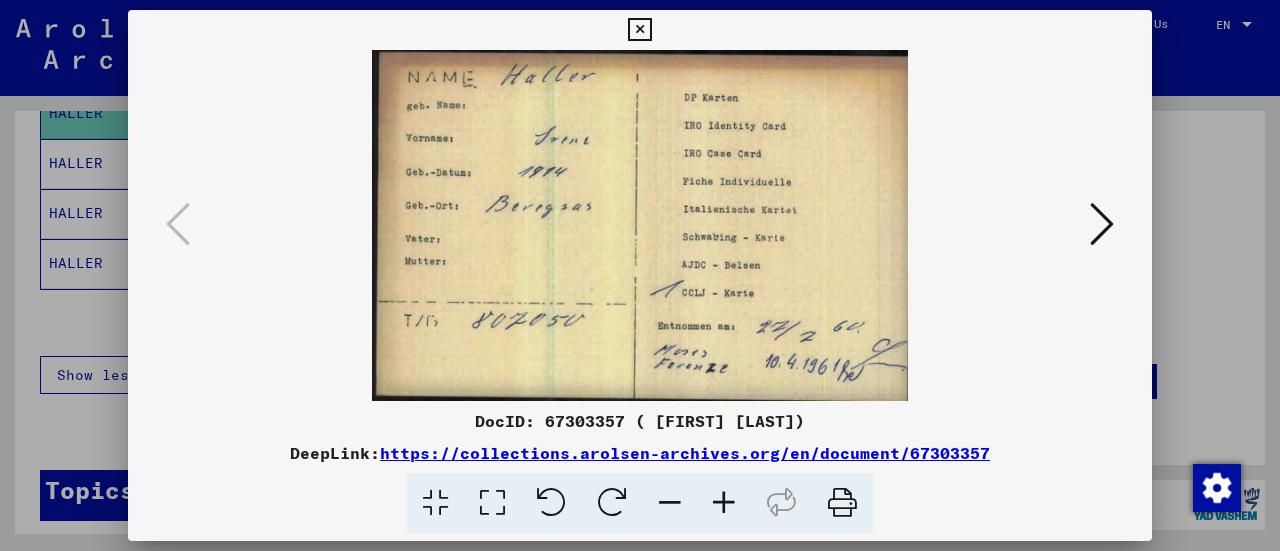 click at bounding box center (639, 30) 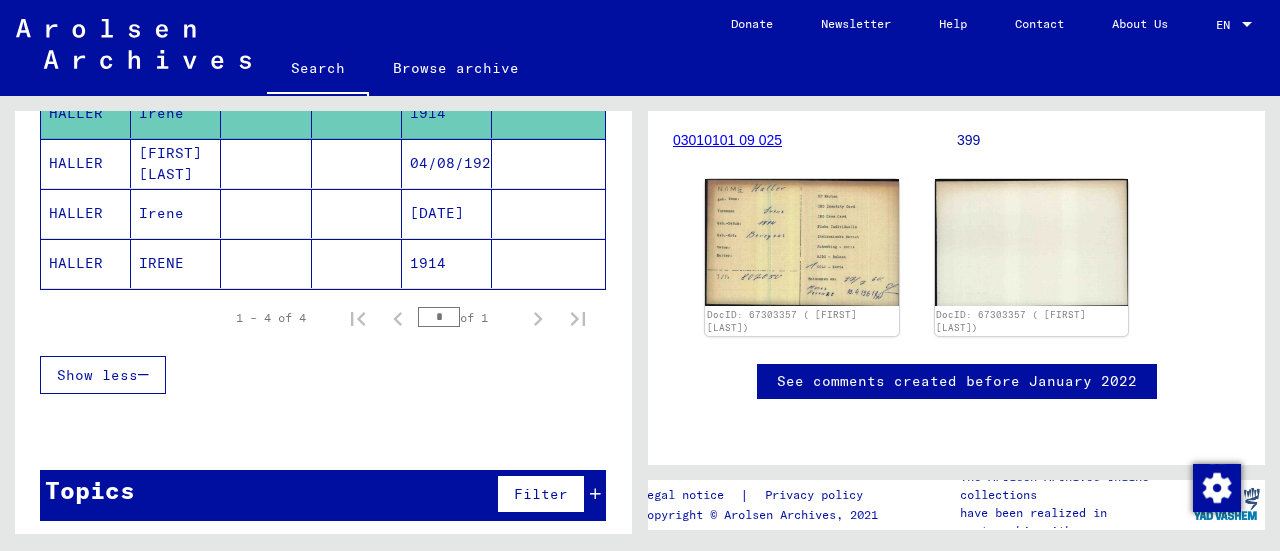 click on "[FIRST] [LAST]" at bounding box center [176, 213] 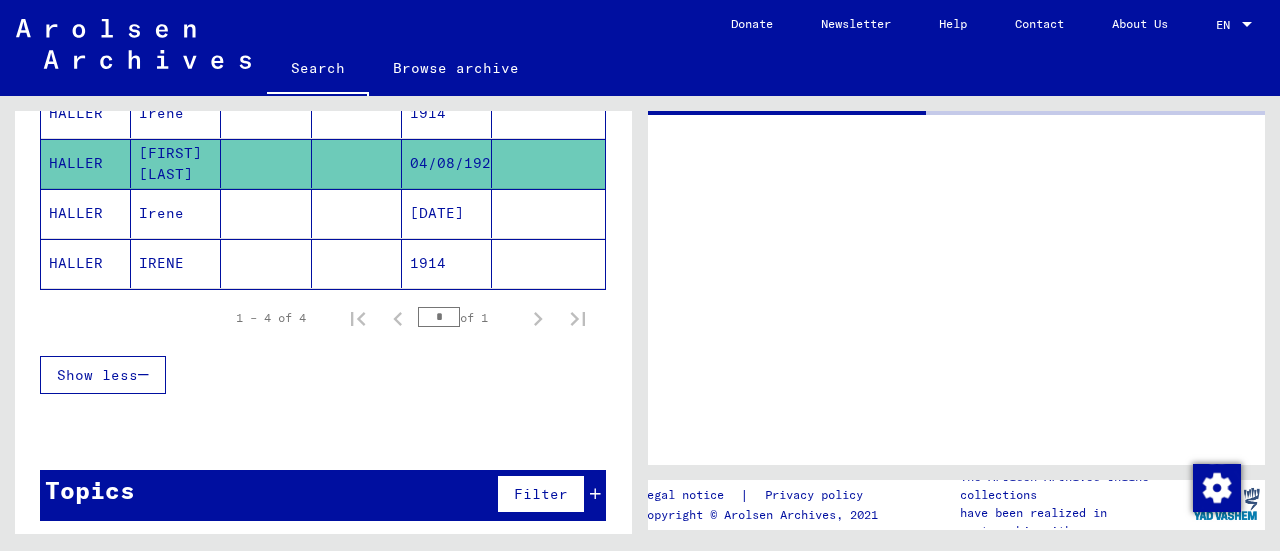 scroll, scrollTop: 0, scrollLeft: 0, axis: both 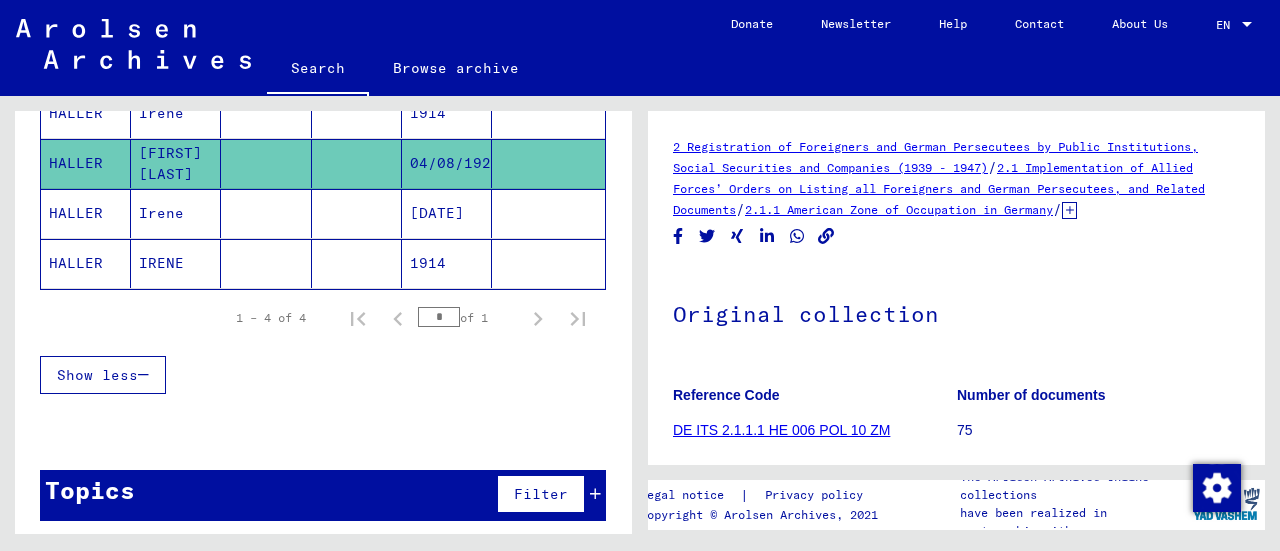 click 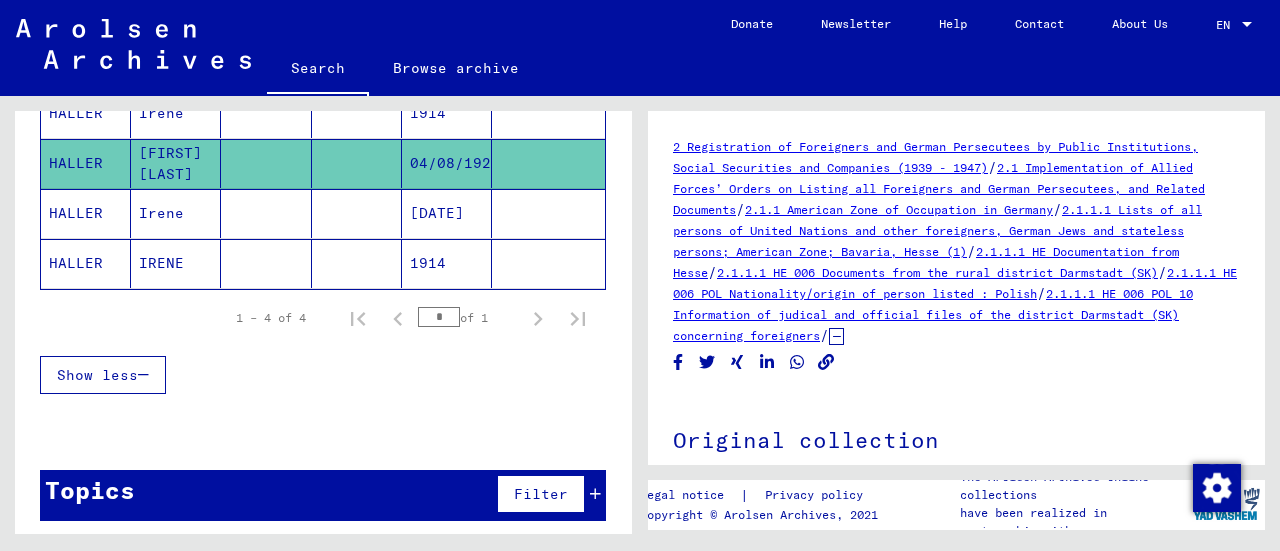 click on "[DATE]" at bounding box center (447, 263) 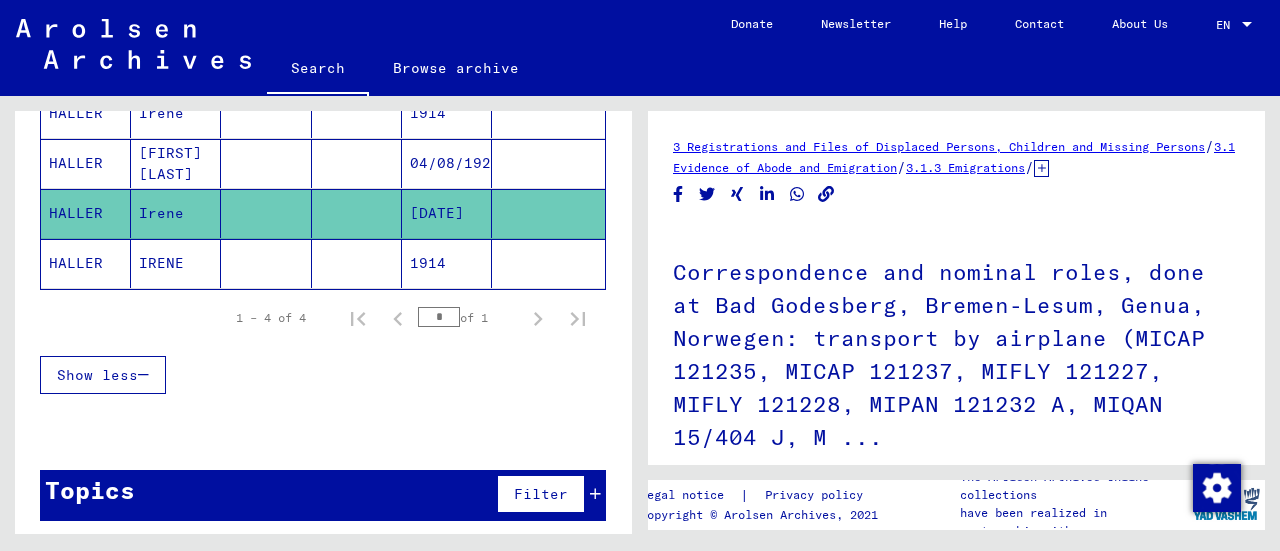 scroll, scrollTop: 0, scrollLeft: 0, axis: both 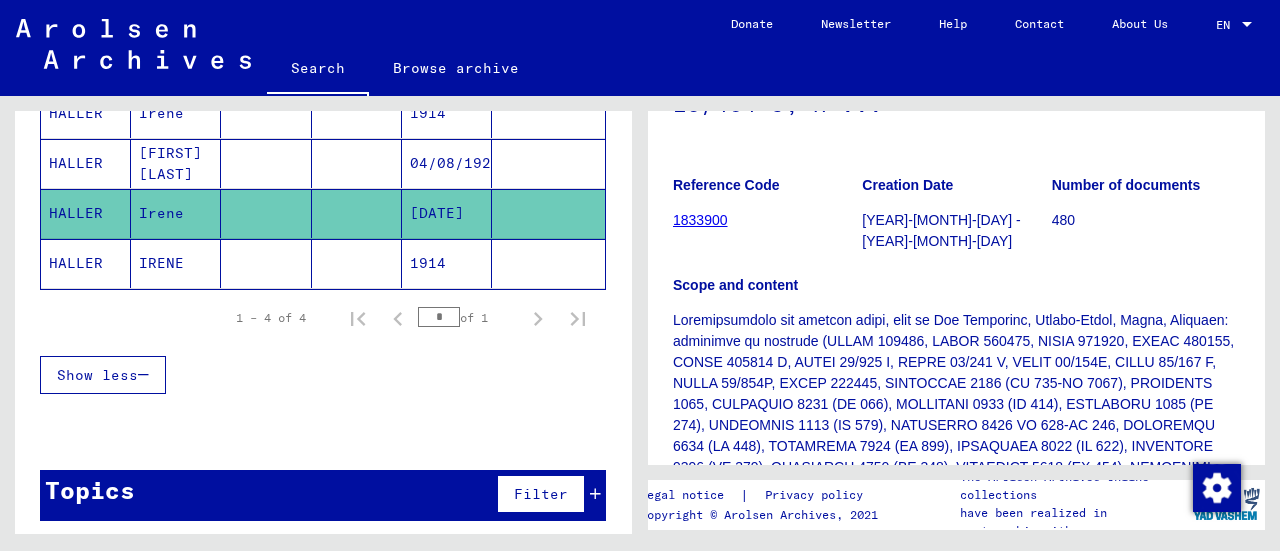 click on "1914" 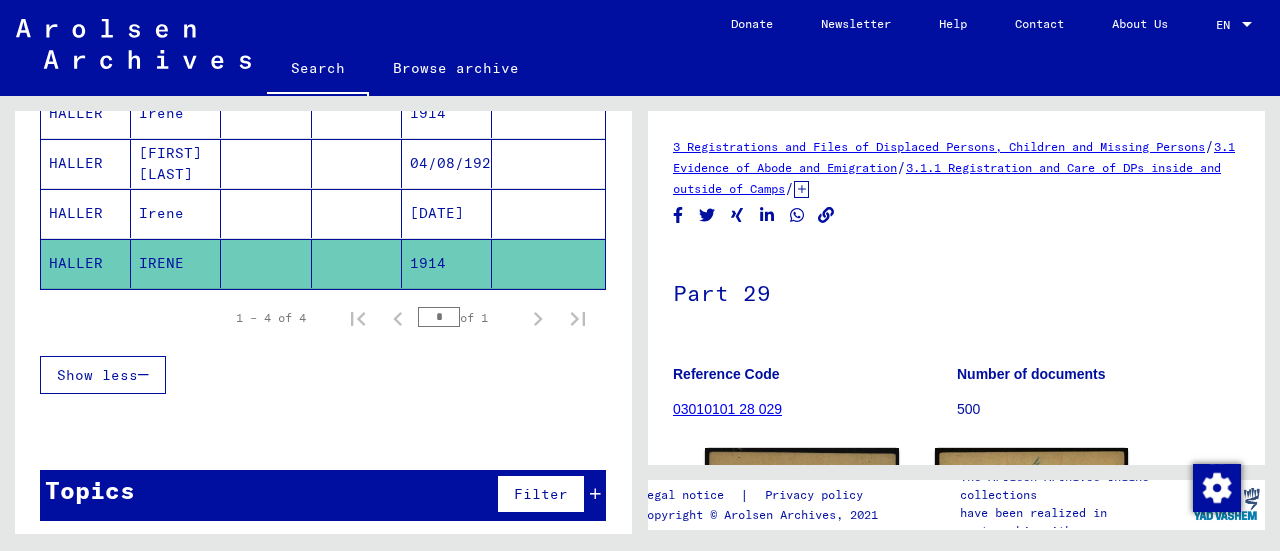 scroll, scrollTop: 0, scrollLeft: 0, axis: both 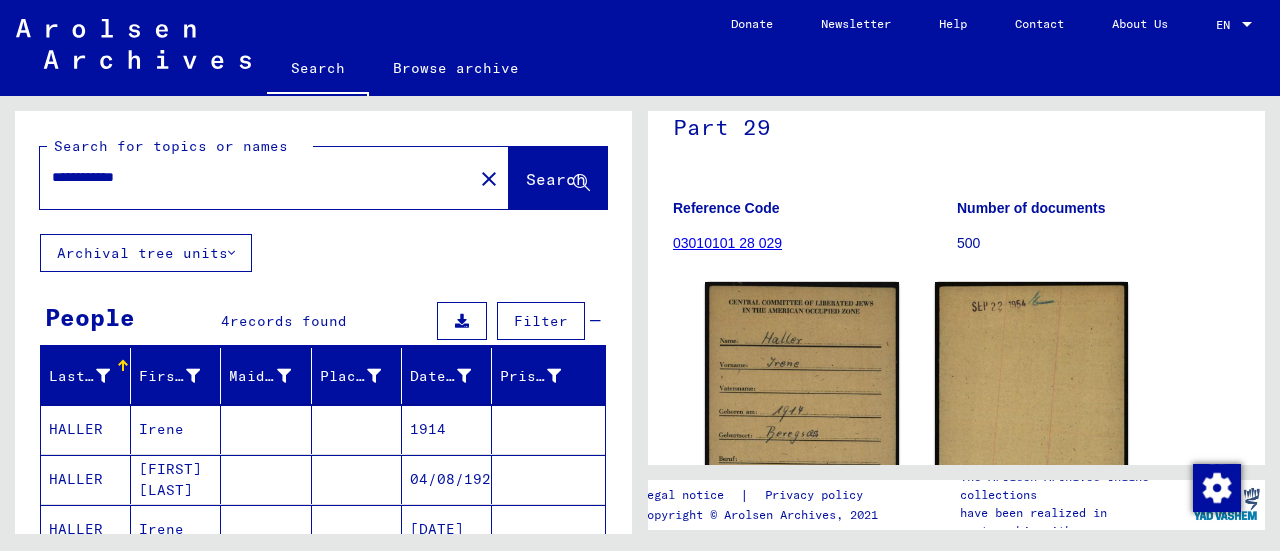 drag, startPoint x: 96, startPoint y: 174, endPoint x: 12, endPoint y: 171, distance: 84.05355 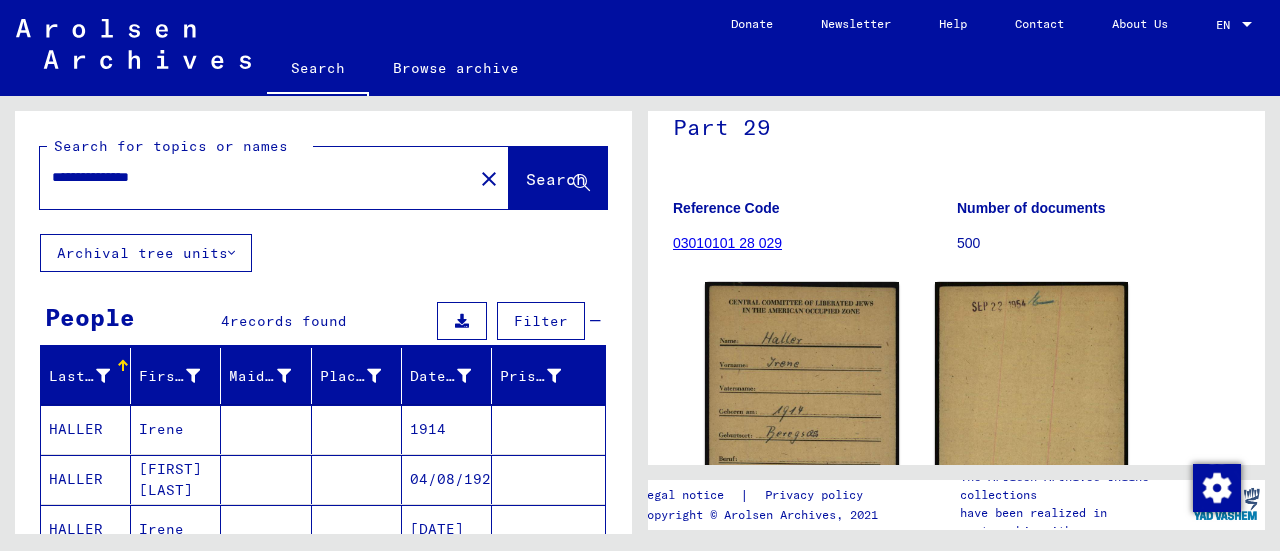 type on "**********" 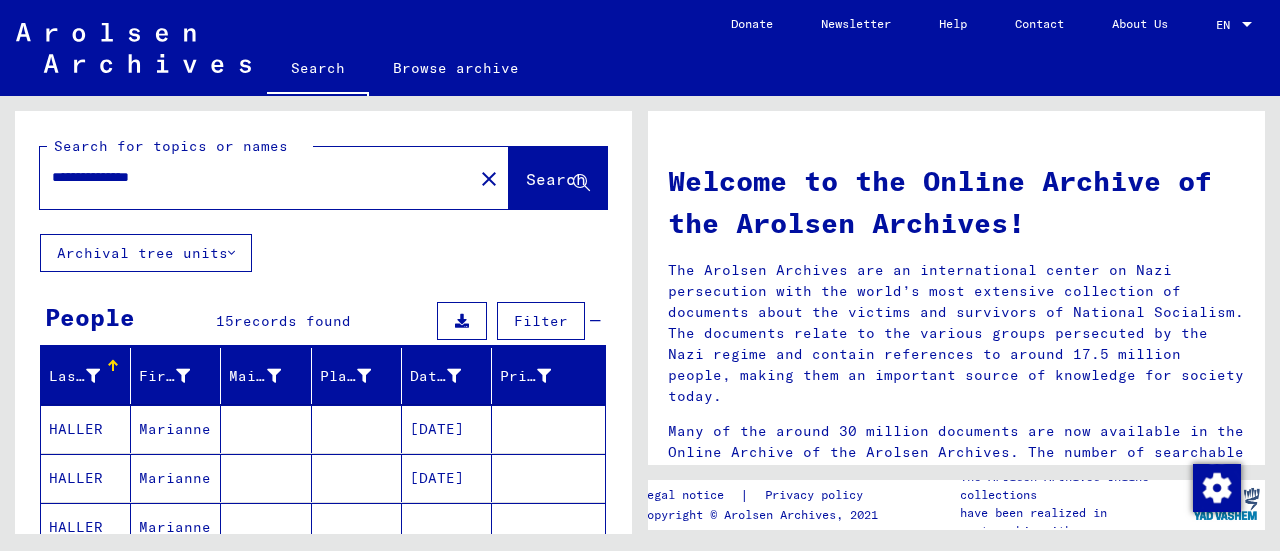 click on "Marianne" at bounding box center (176, 478) 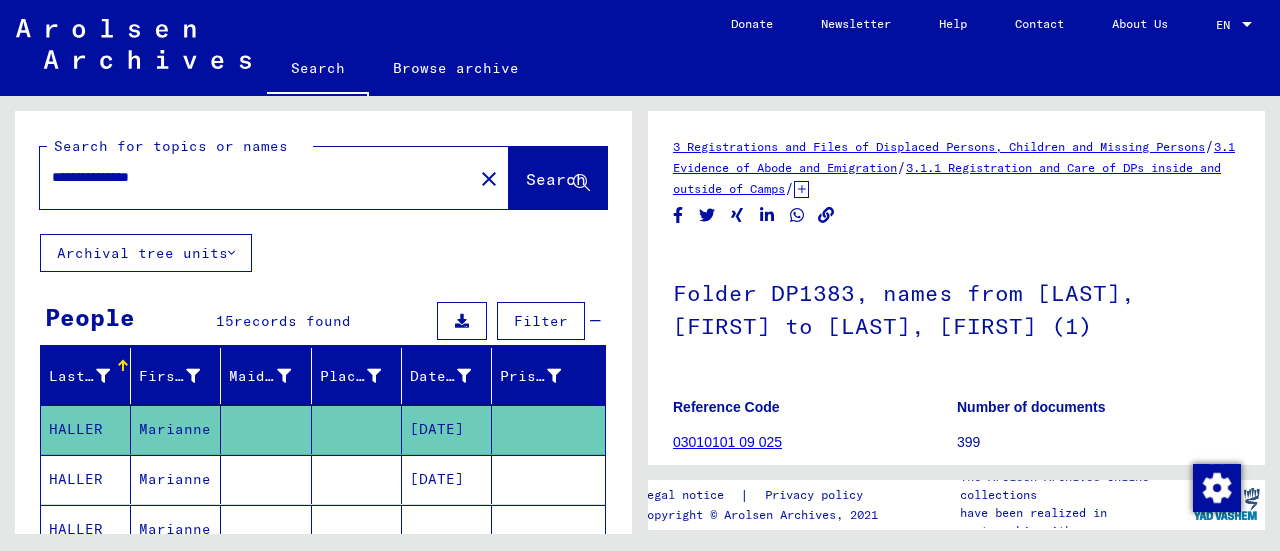 scroll, scrollTop: 0, scrollLeft: 0, axis: both 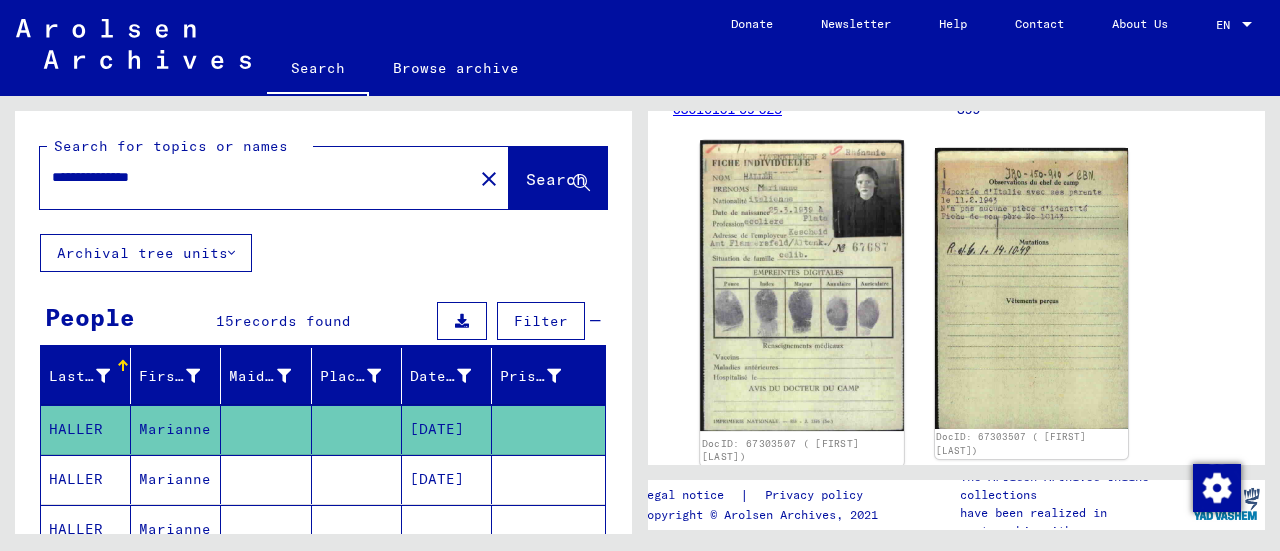 click 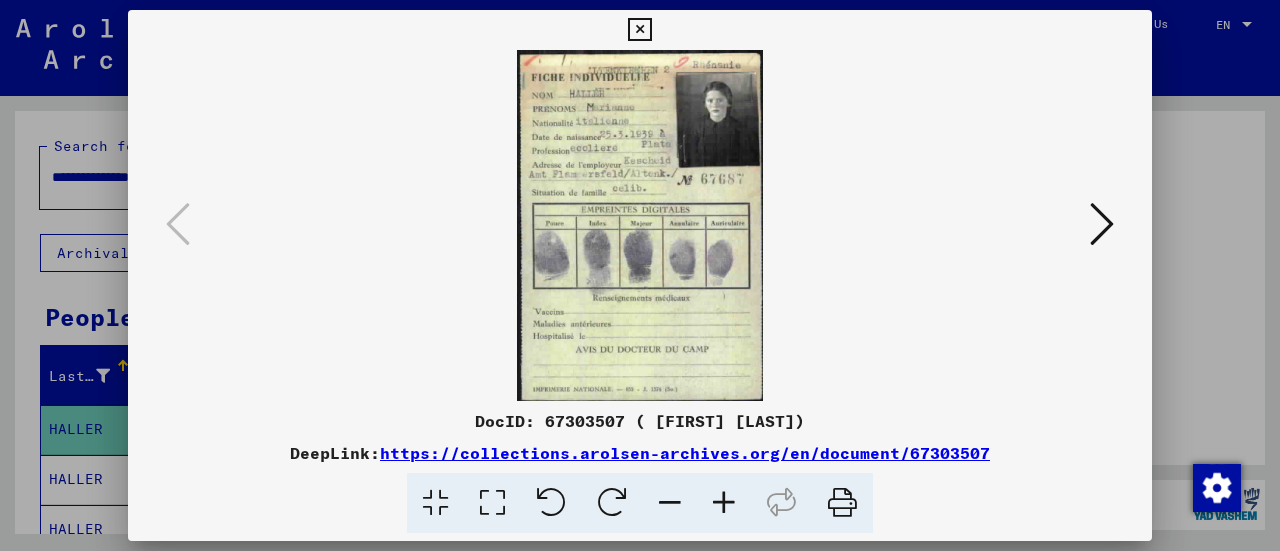 click at bounding box center [639, 30] 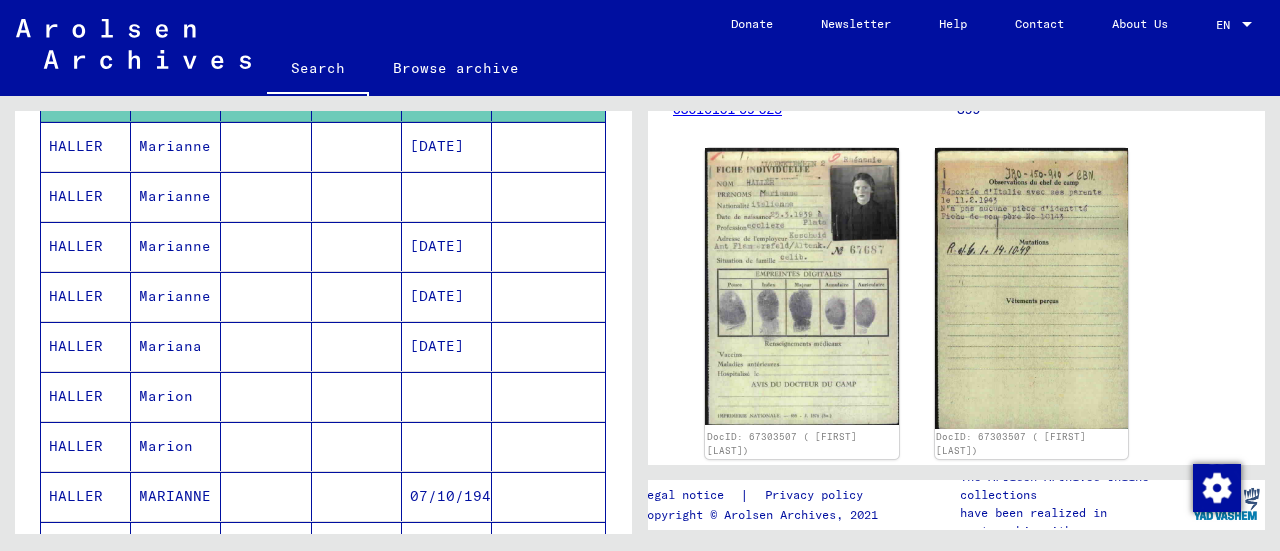 scroll, scrollTop: 500, scrollLeft: 0, axis: vertical 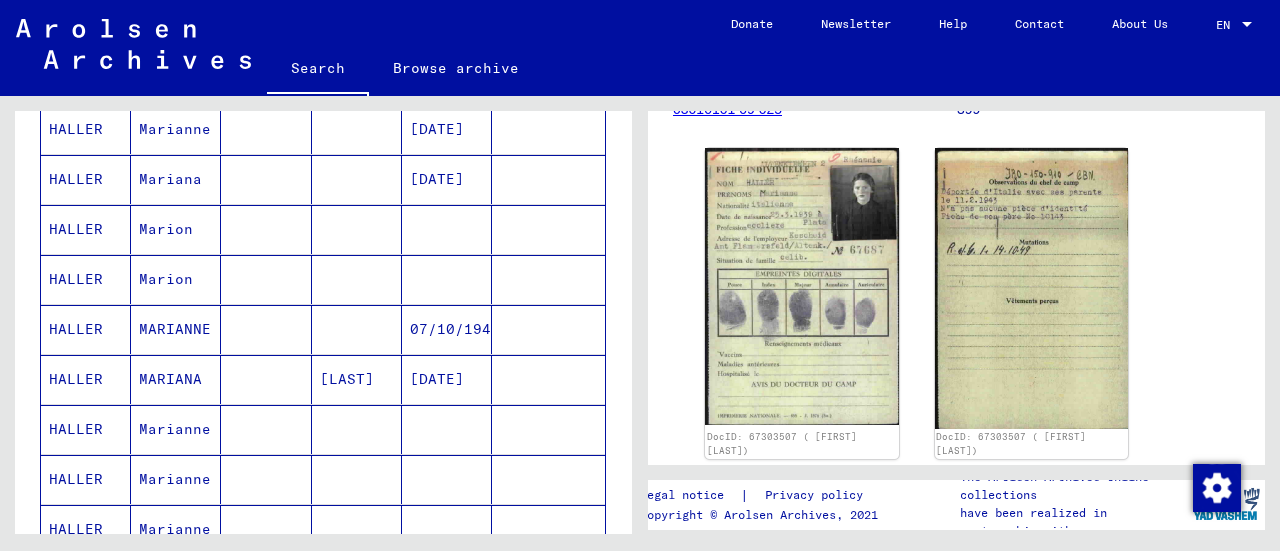 click at bounding box center [357, 379] 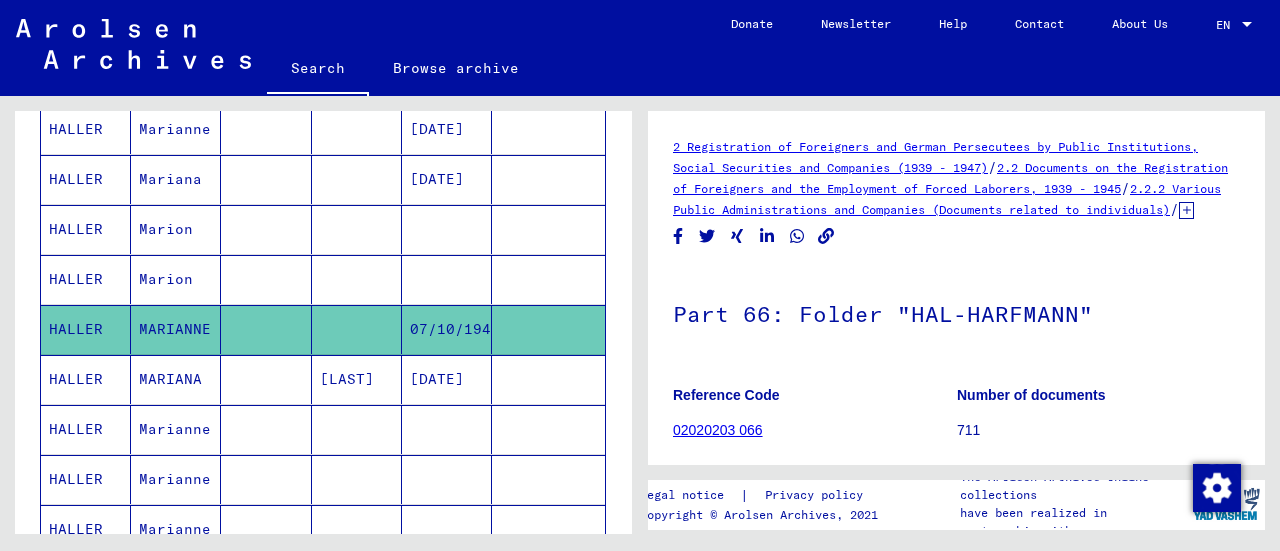 scroll, scrollTop: 0, scrollLeft: 0, axis: both 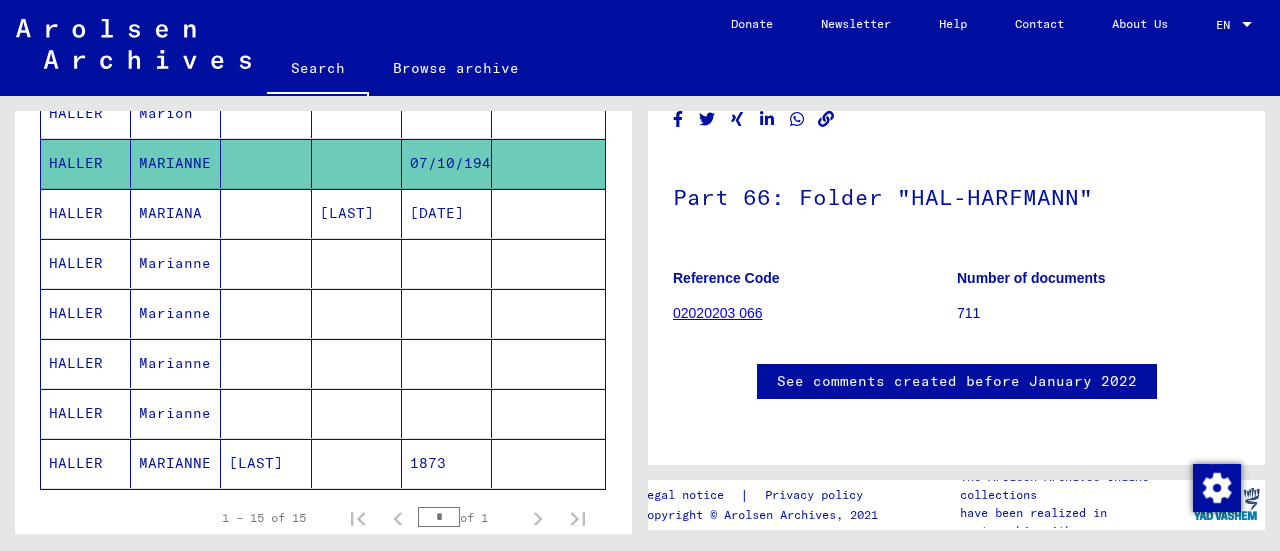 click on "Marianne" at bounding box center (176, 313) 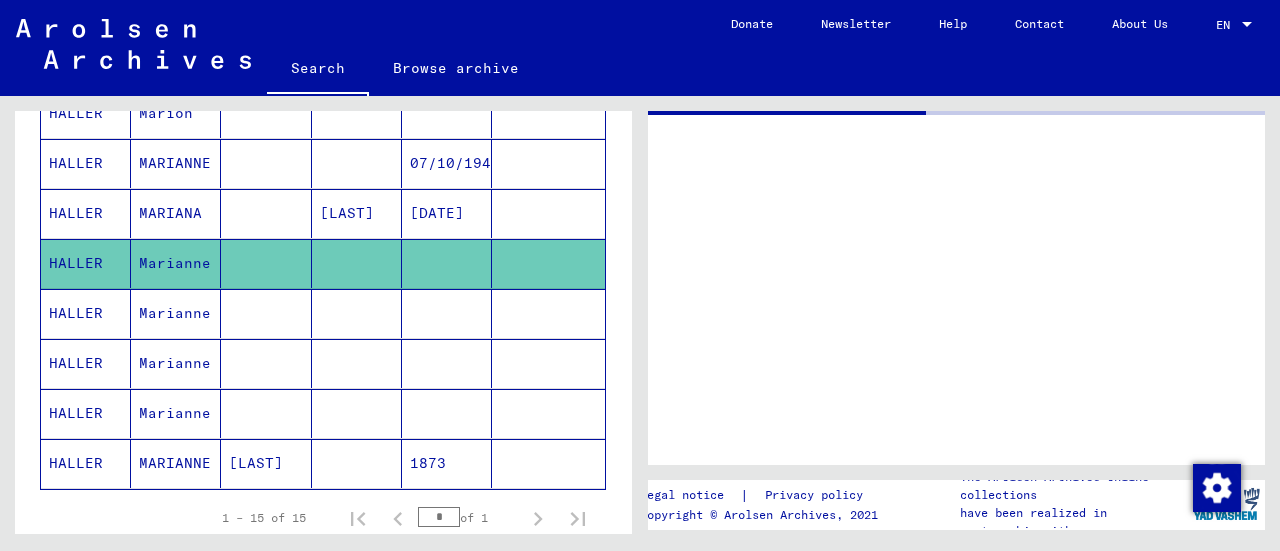 scroll, scrollTop: 0, scrollLeft: 0, axis: both 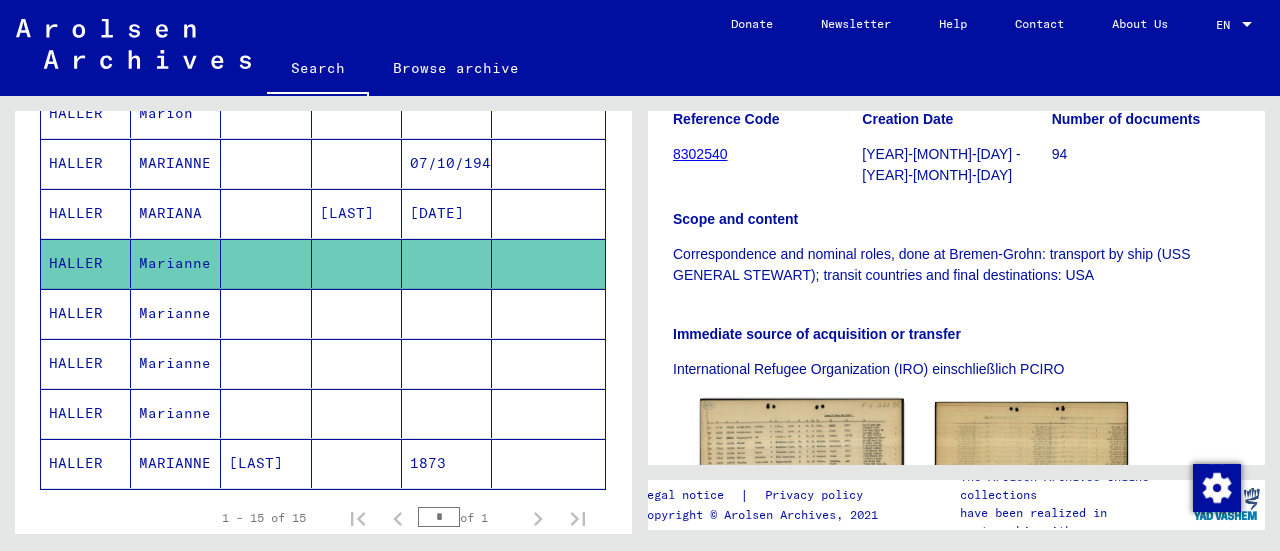 click 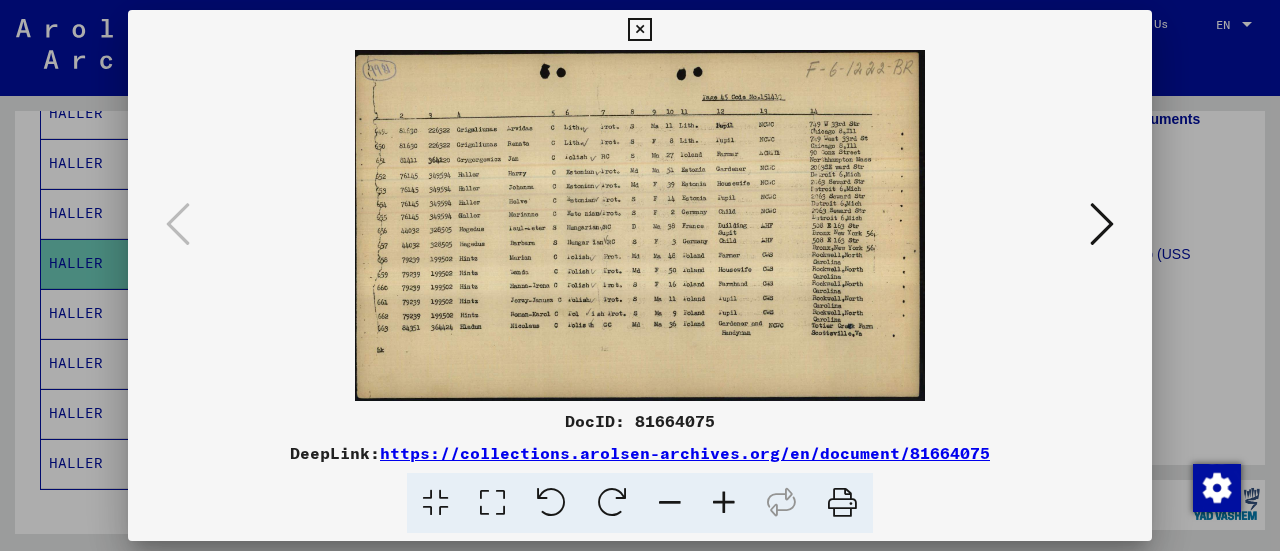 click at bounding box center (724, 503) 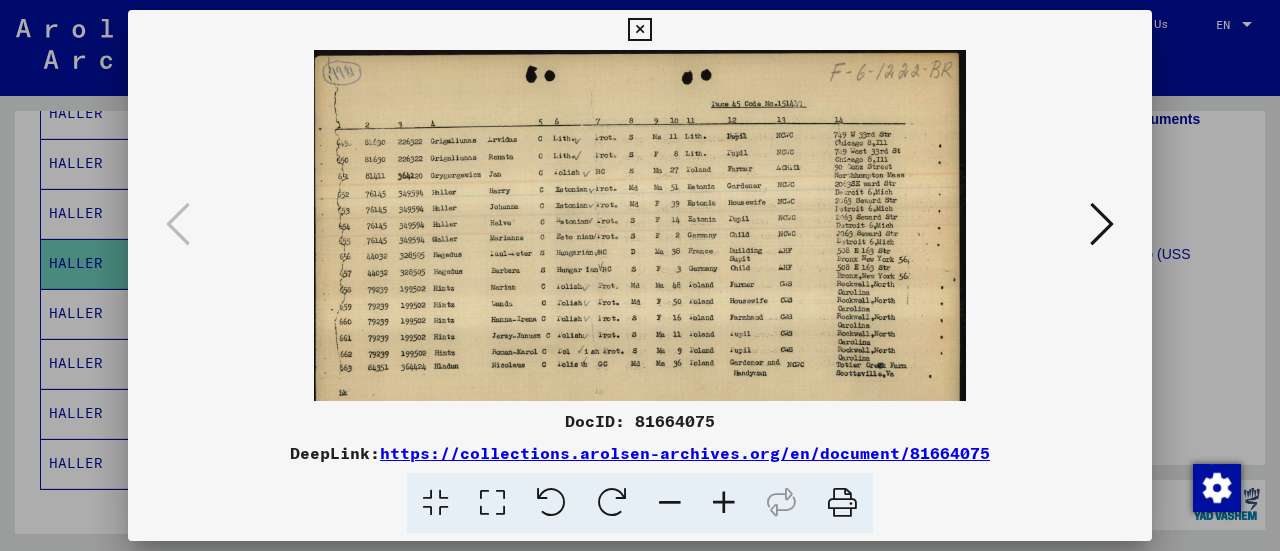 click at bounding box center [724, 503] 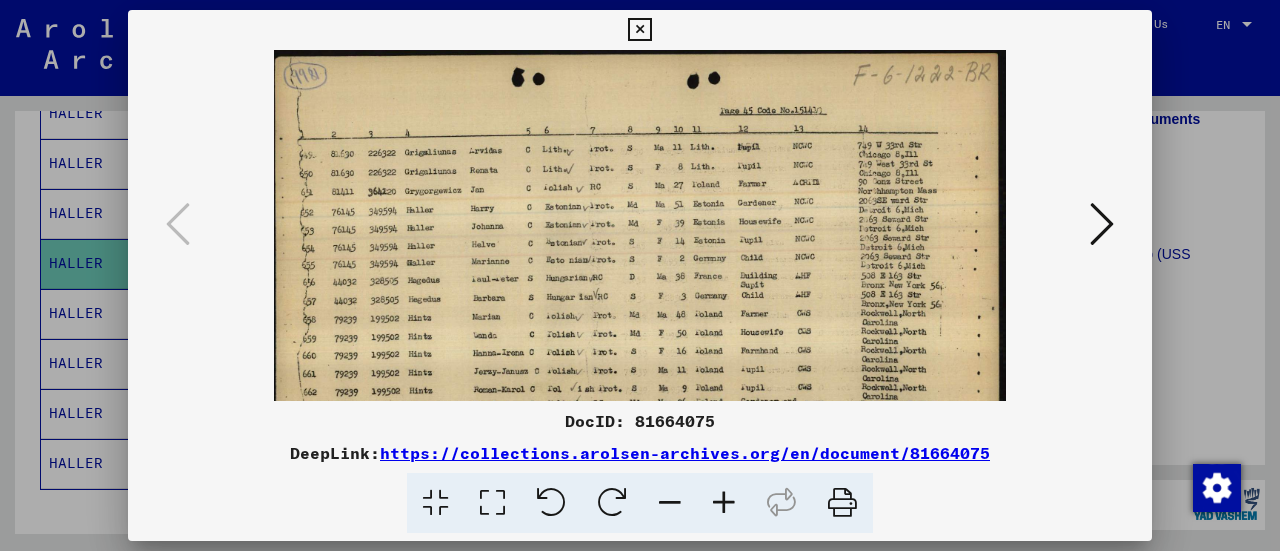 click at bounding box center [724, 503] 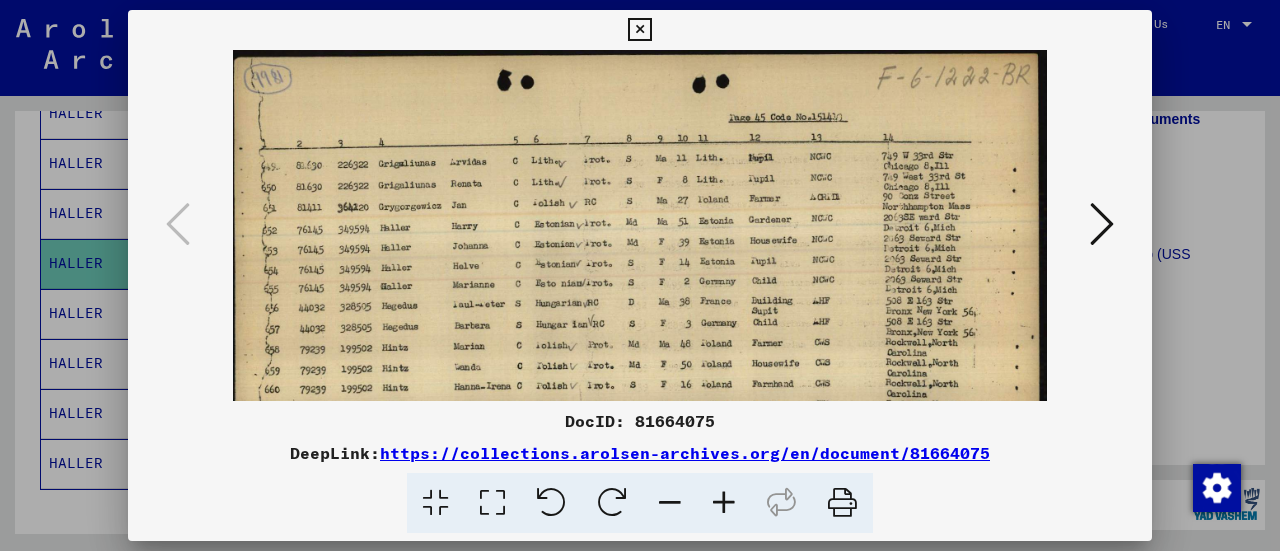click at bounding box center [724, 503] 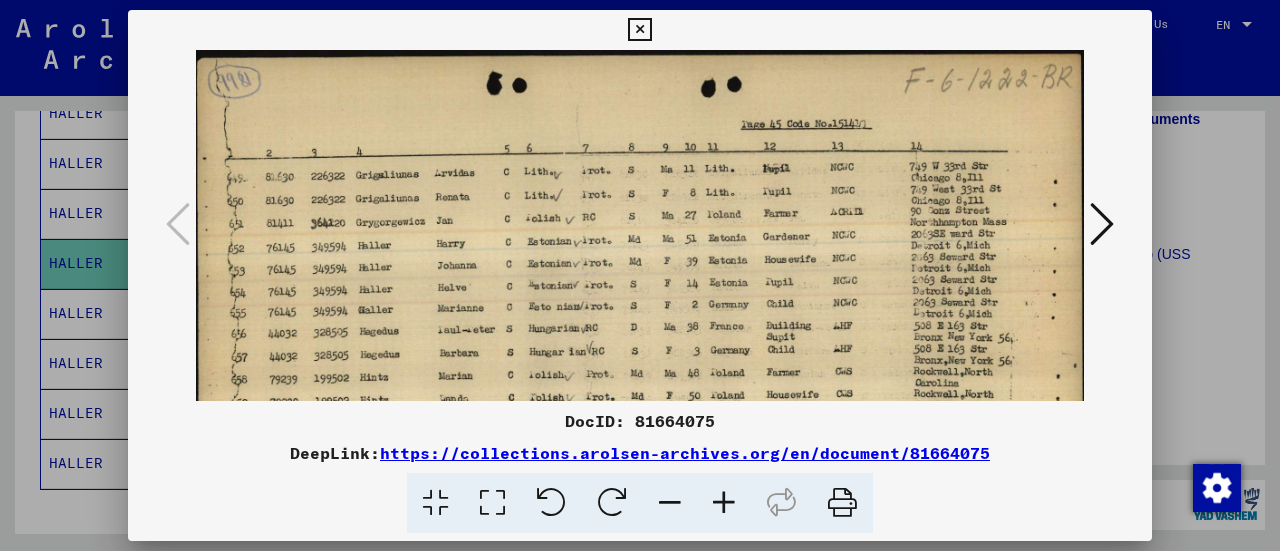 scroll, scrollTop: 667, scrollLeft: 0, axis: vertical 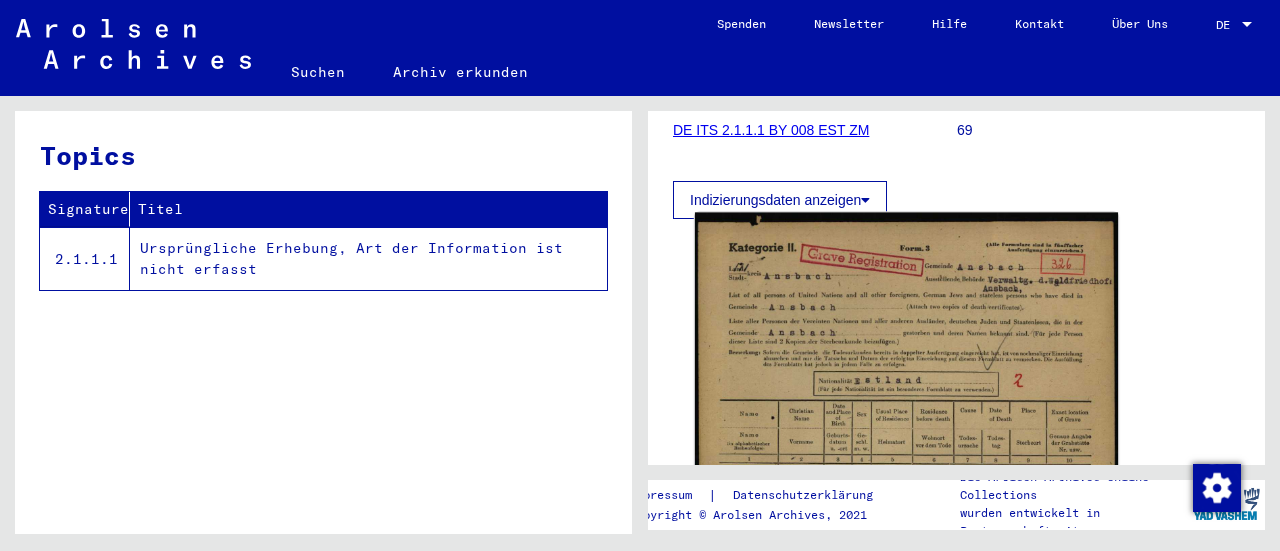 click 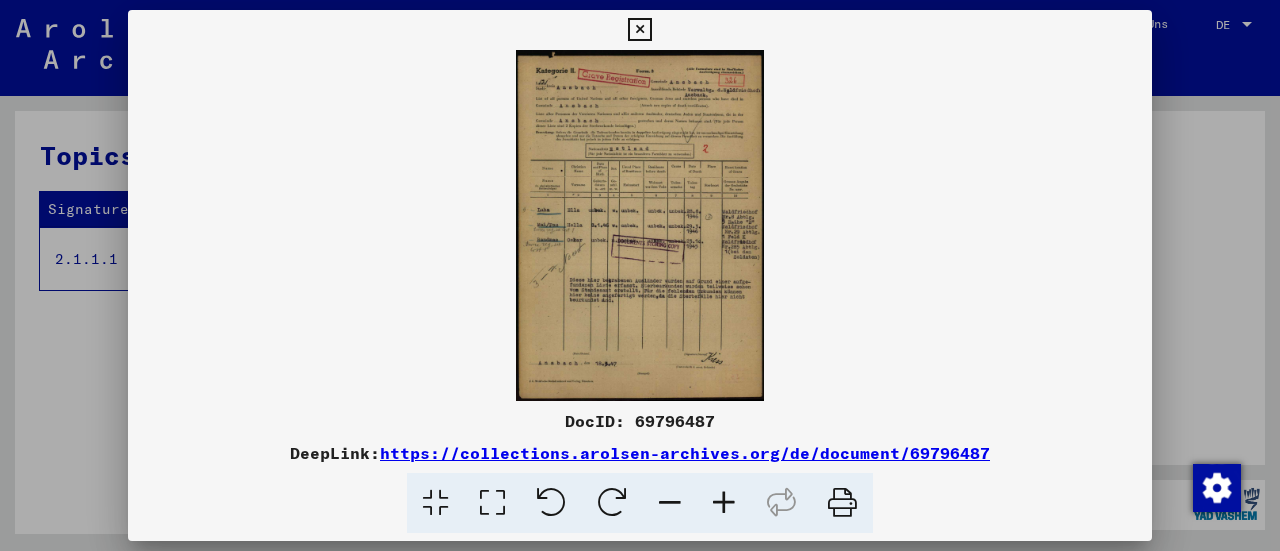 click at bounding box center (724, 503) 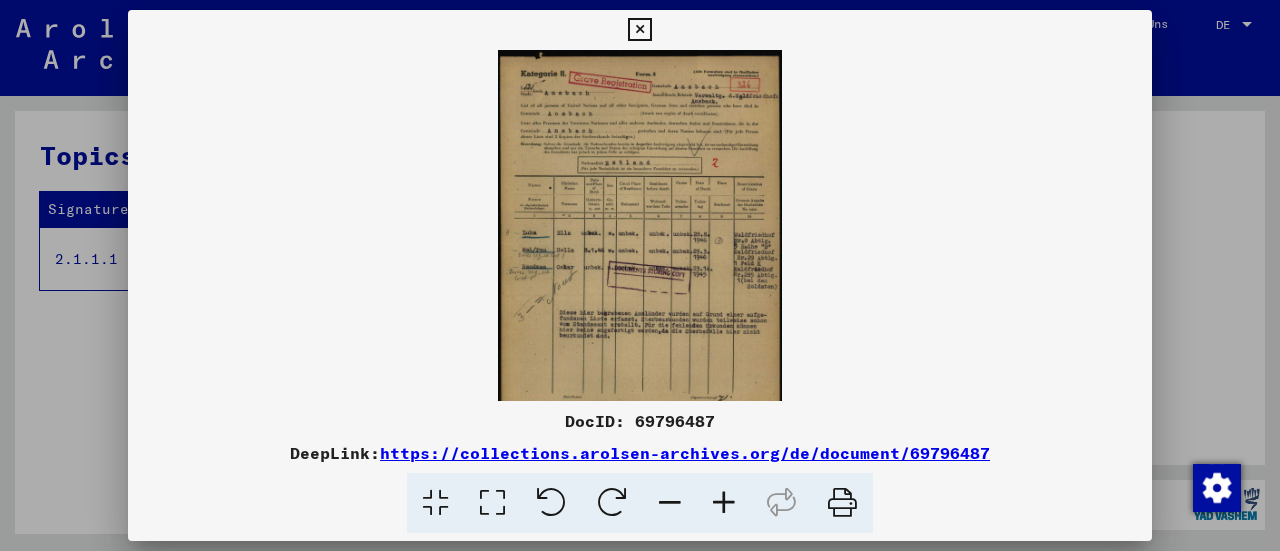 click at bounding box center [724, 503] 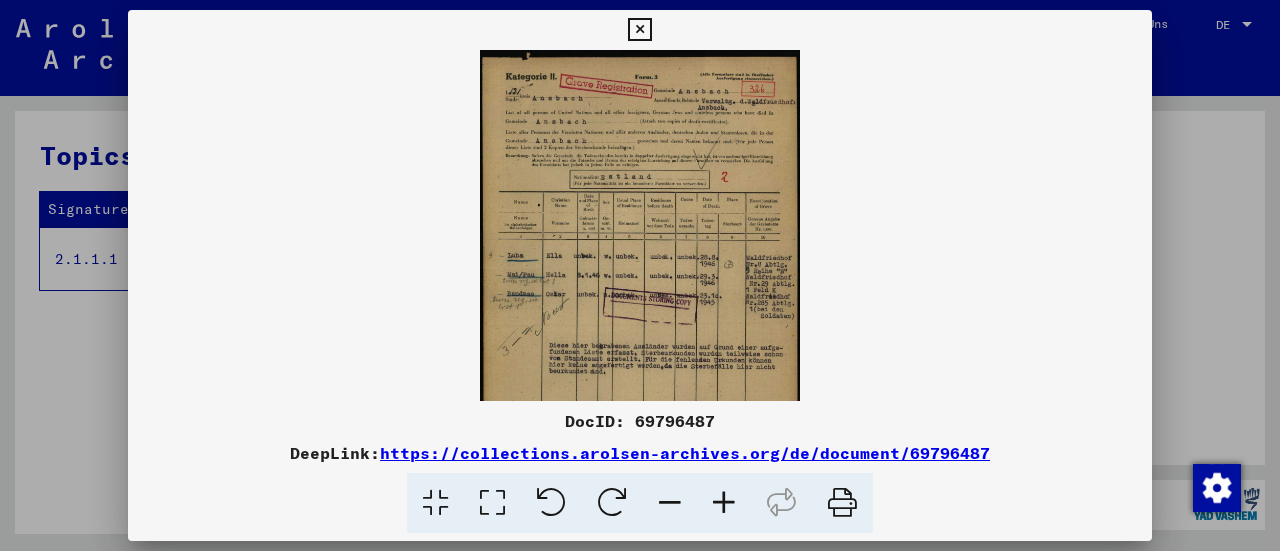 click at bounding box center [724, 503] 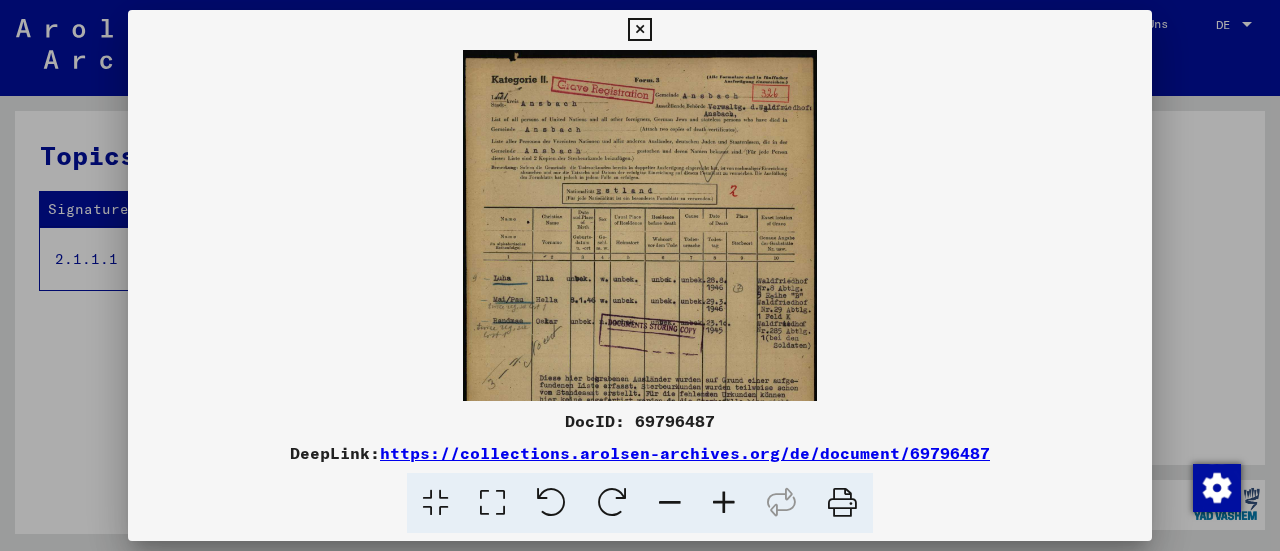 click at bounding box center (724, 503) 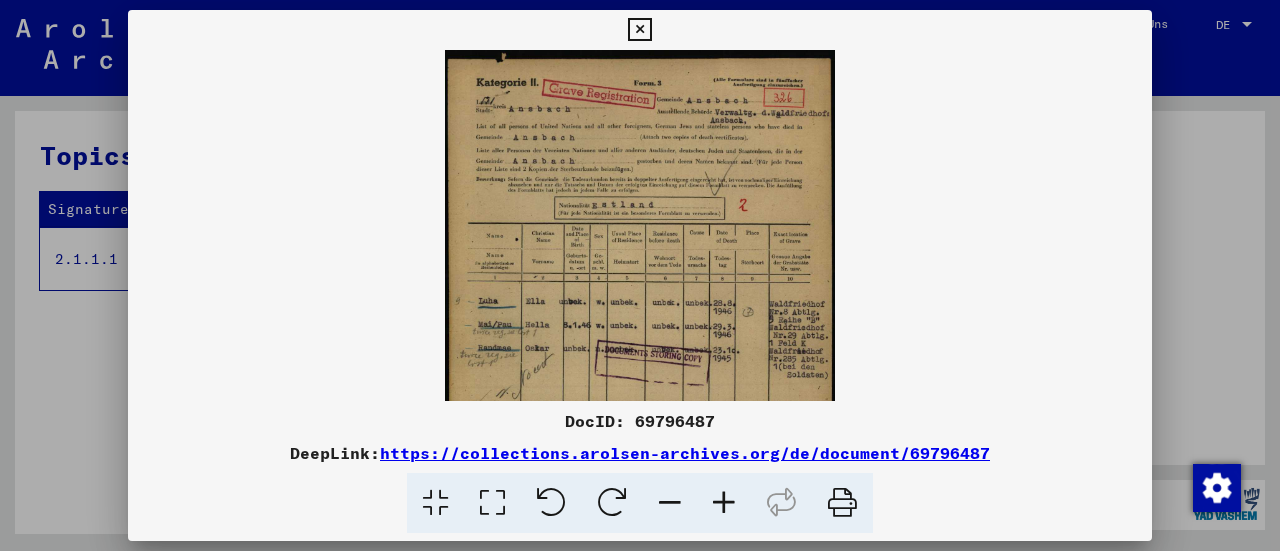 click at bounding box center [724, 503] 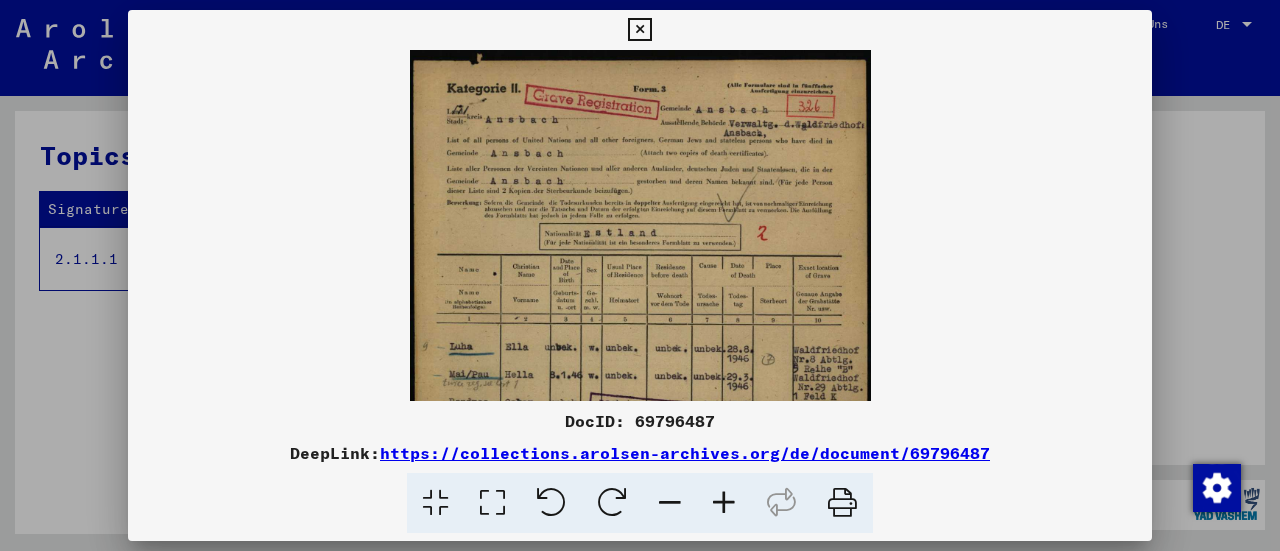 click at bounding box center (724, 503) 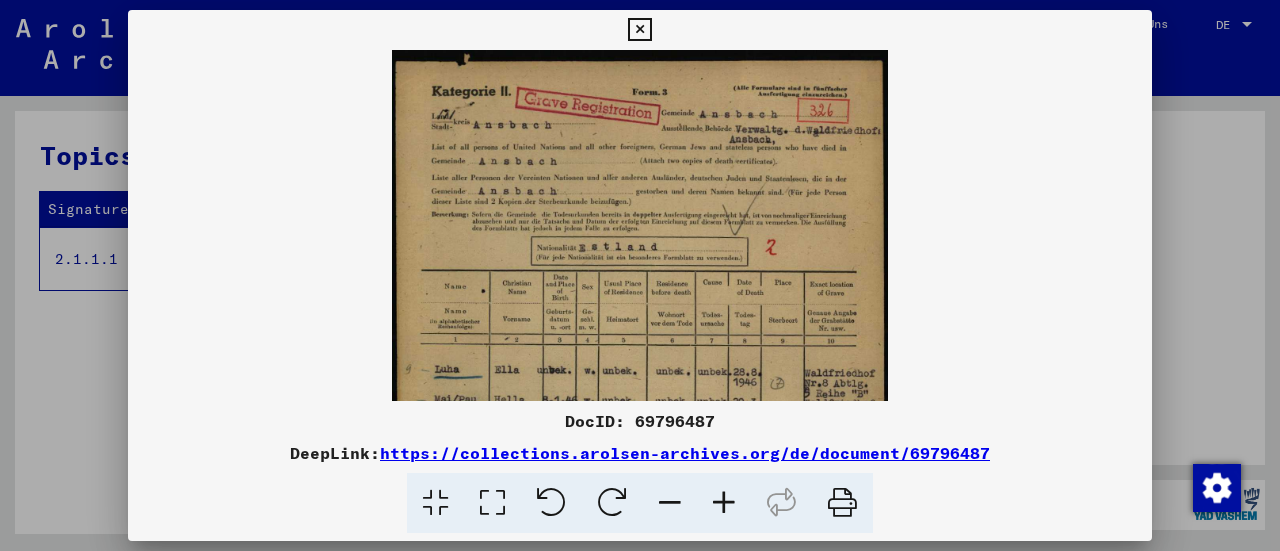 click at bounding box center [724, 503] 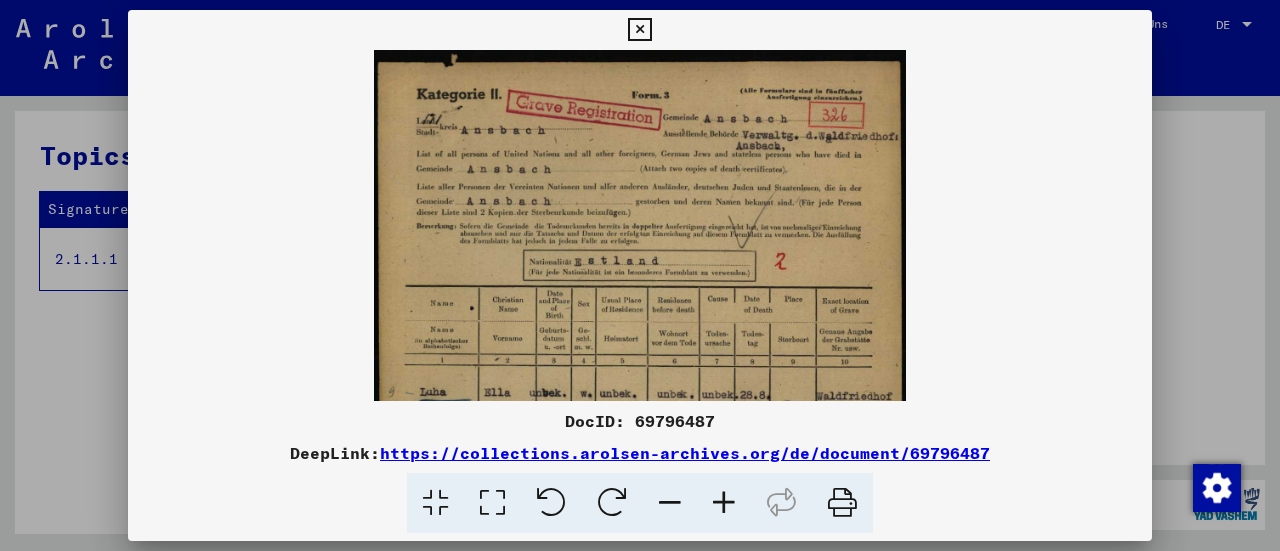 click at bounding box center [724, 503] 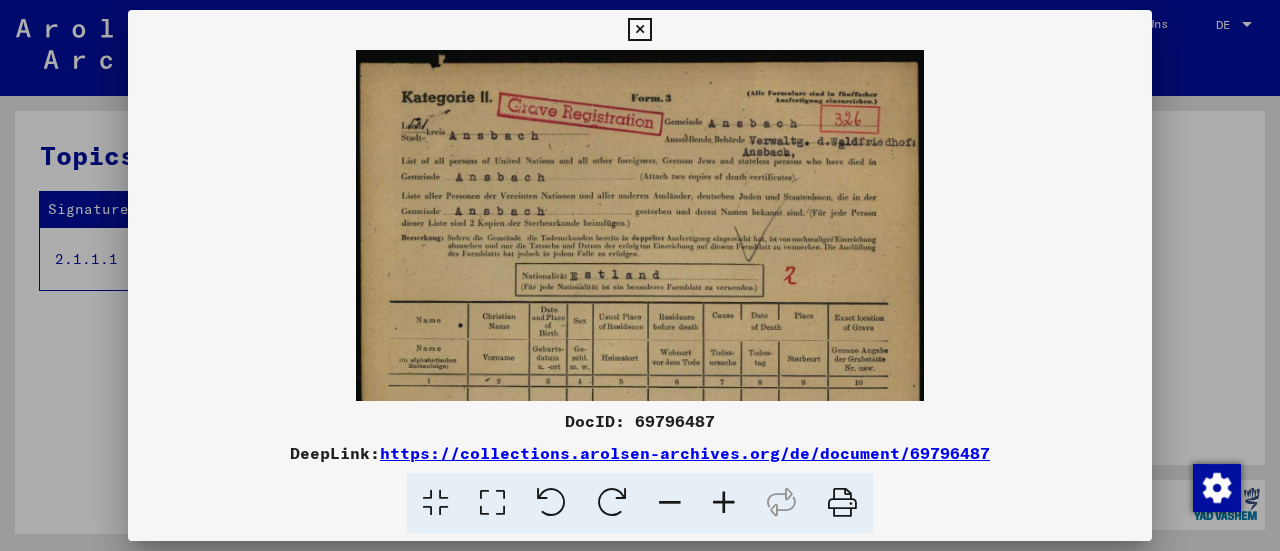 click at bounding box center [724, 503] 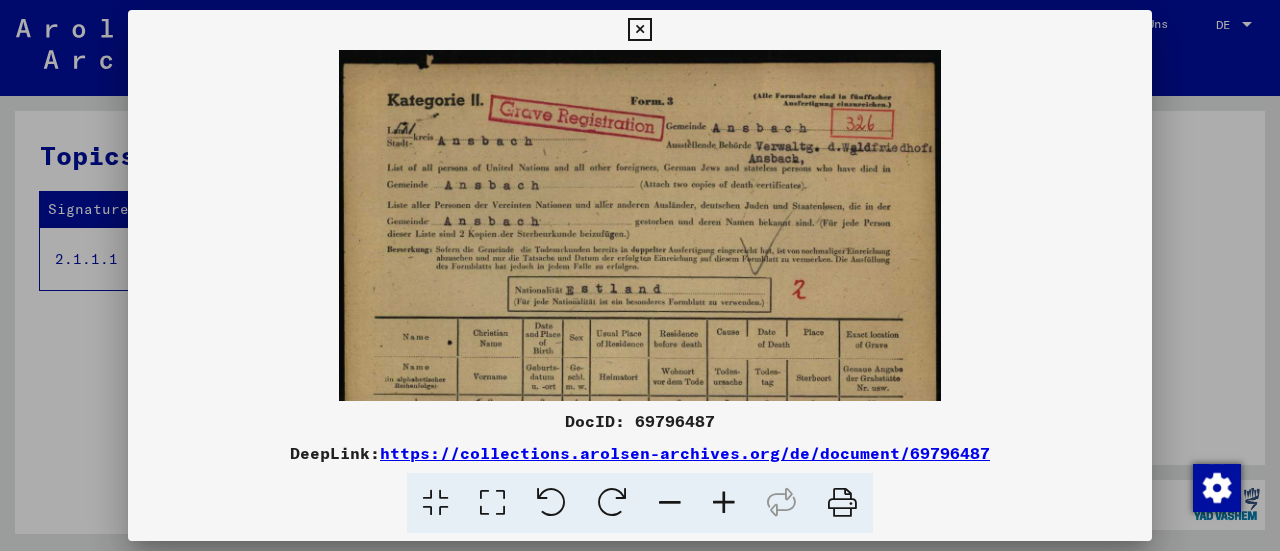 click at bounding box center [724, 503] 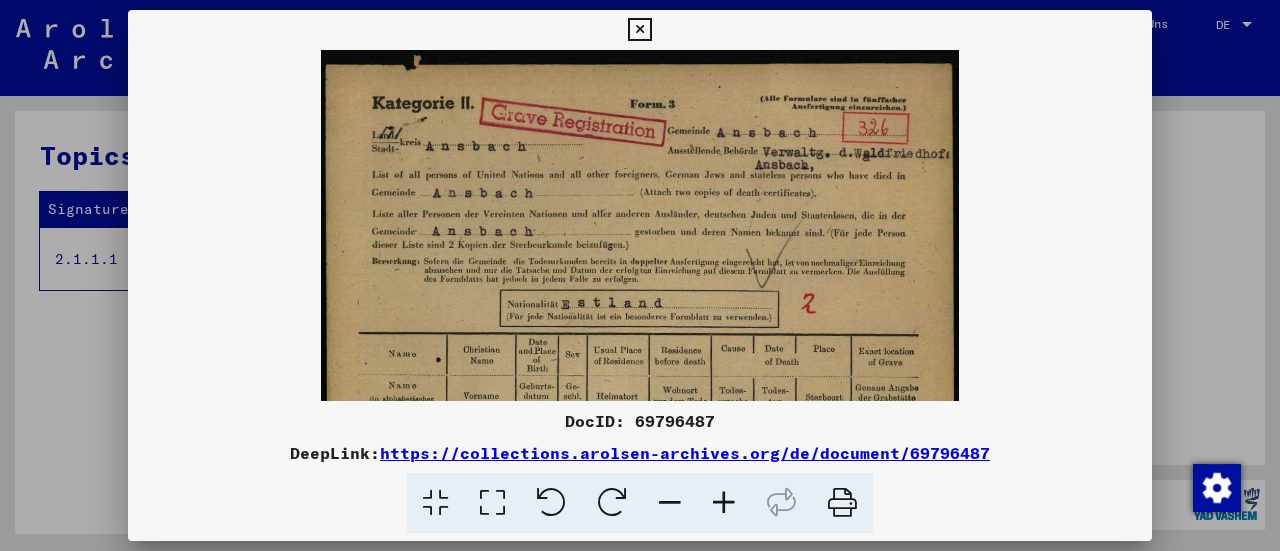click at bounding box center [724, 503] 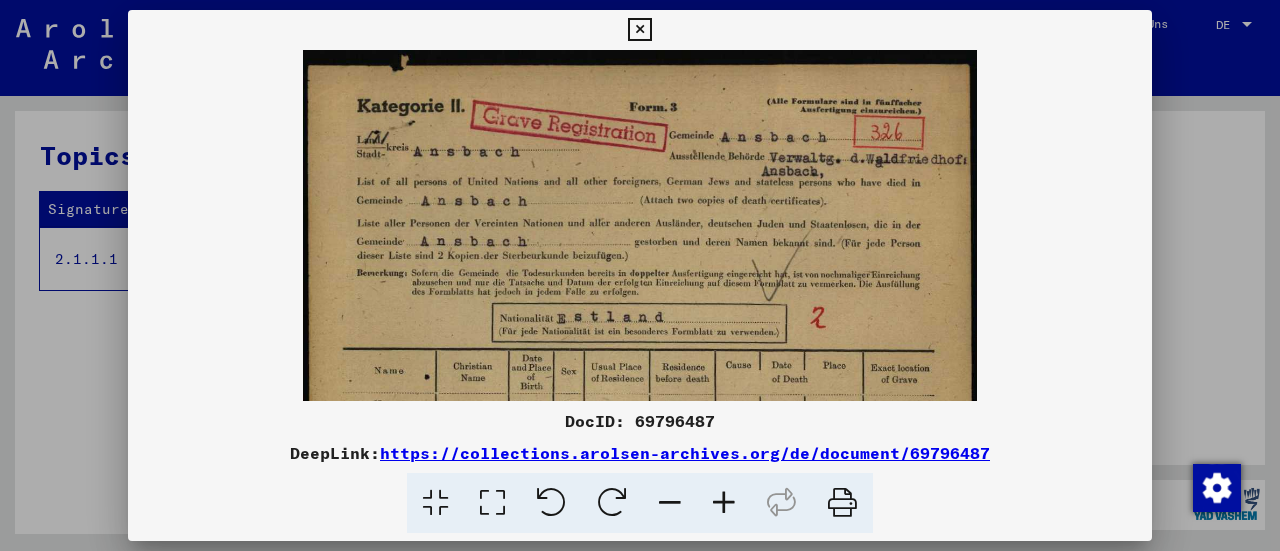 click at bounding box center [639, 30] 